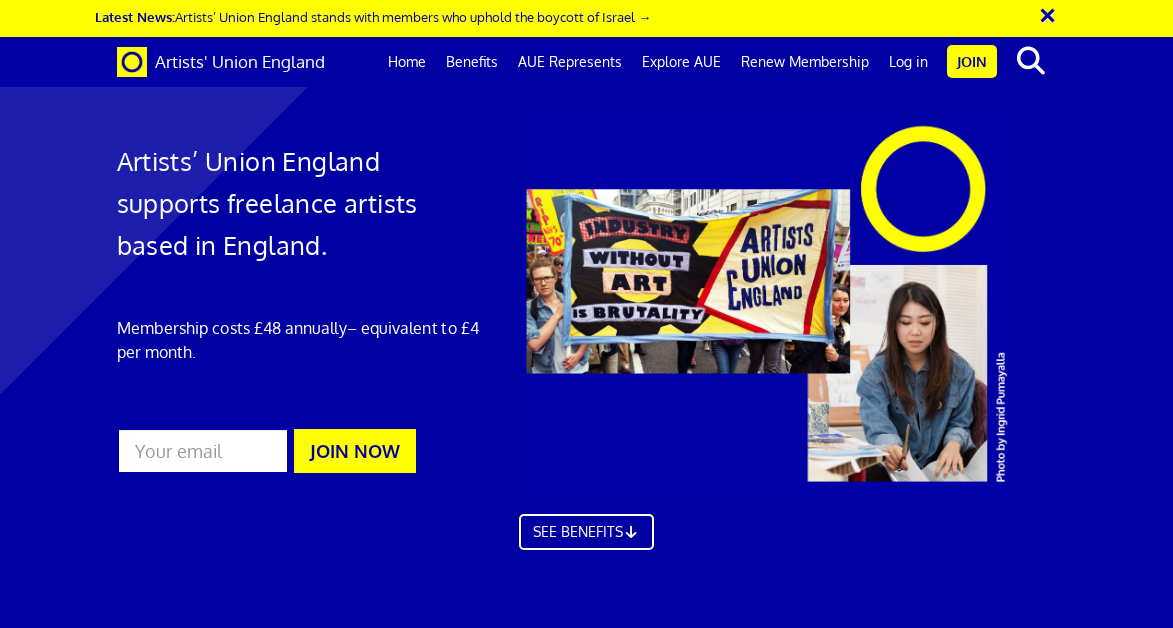scroll, scrollTop: 0, scrollLeft: 0, axis: both 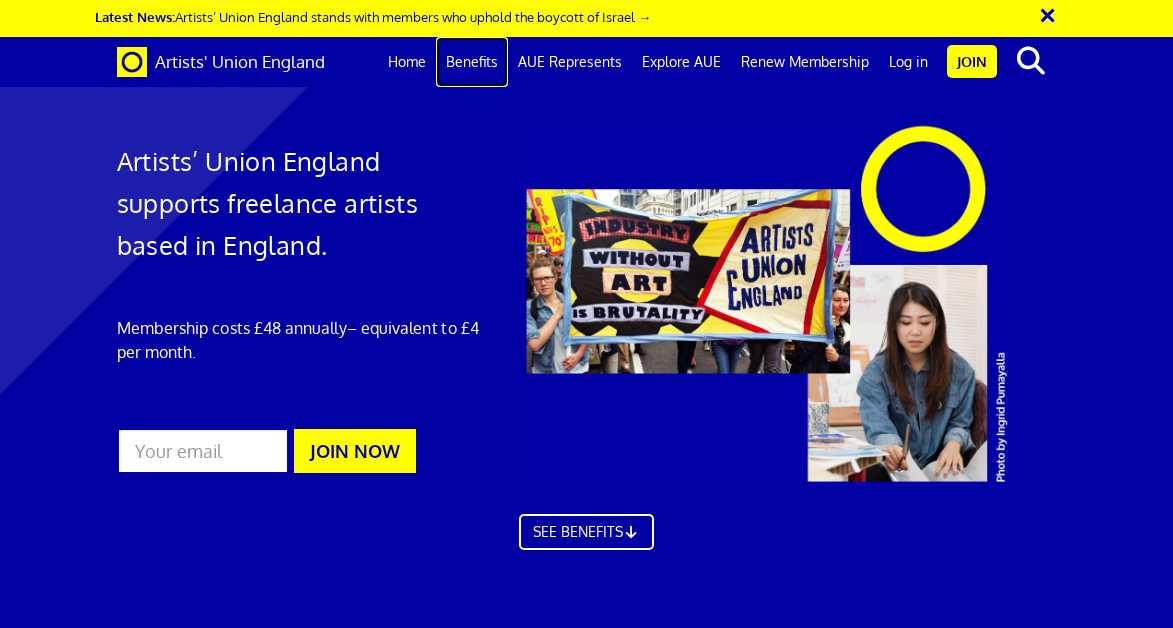click on "Benefits" at bounding box center [472, 62] 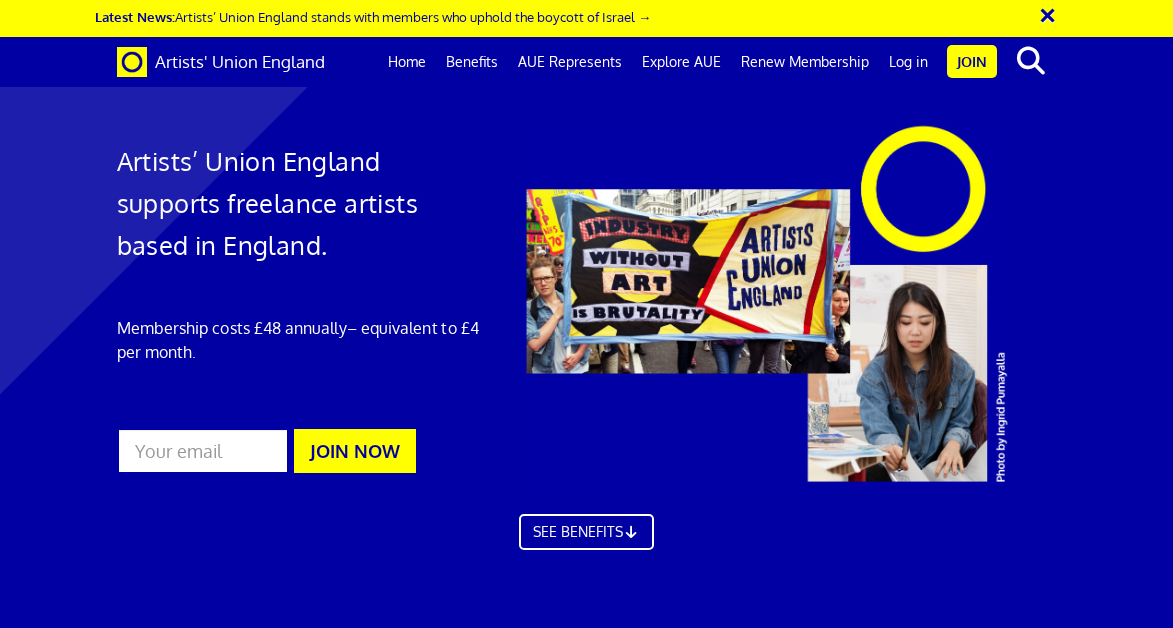 scroll, scrollTop: 989, scrollLeft: 0, axis: vertical 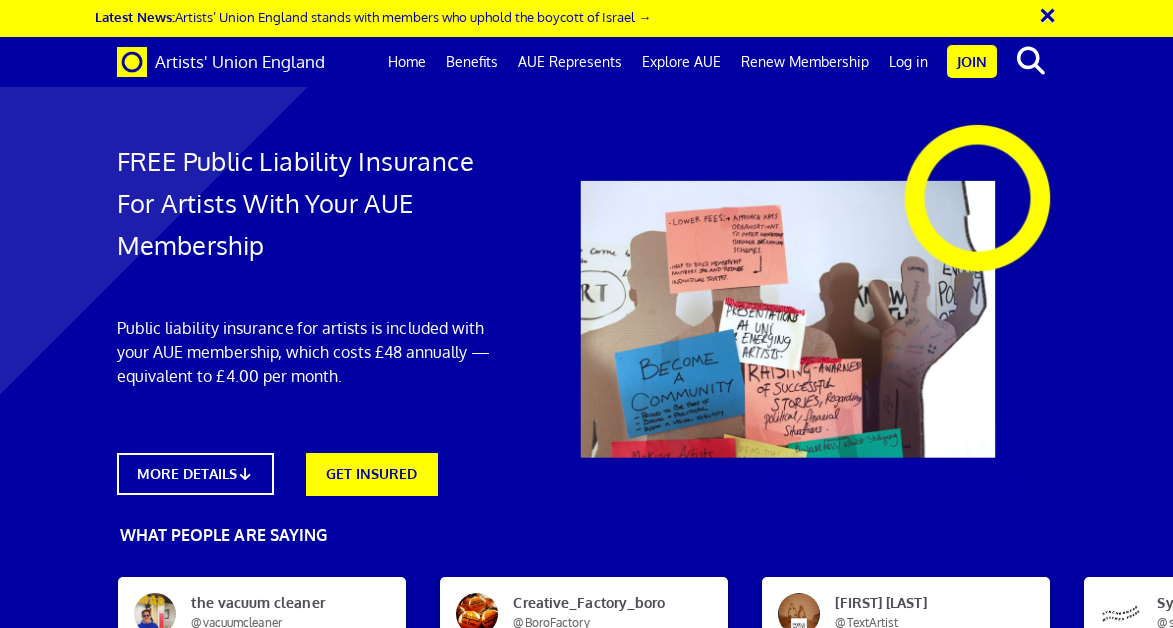 click at bounding box center (789, 306) 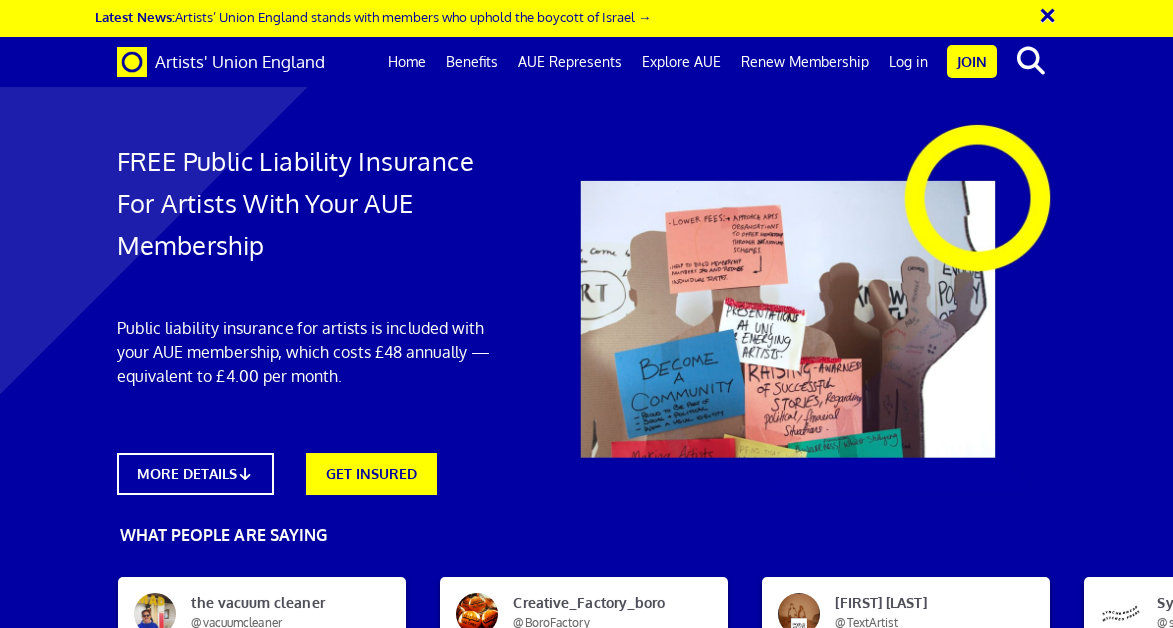 scroll, scrollTop: 0, scrollLeft: 0, axis: both 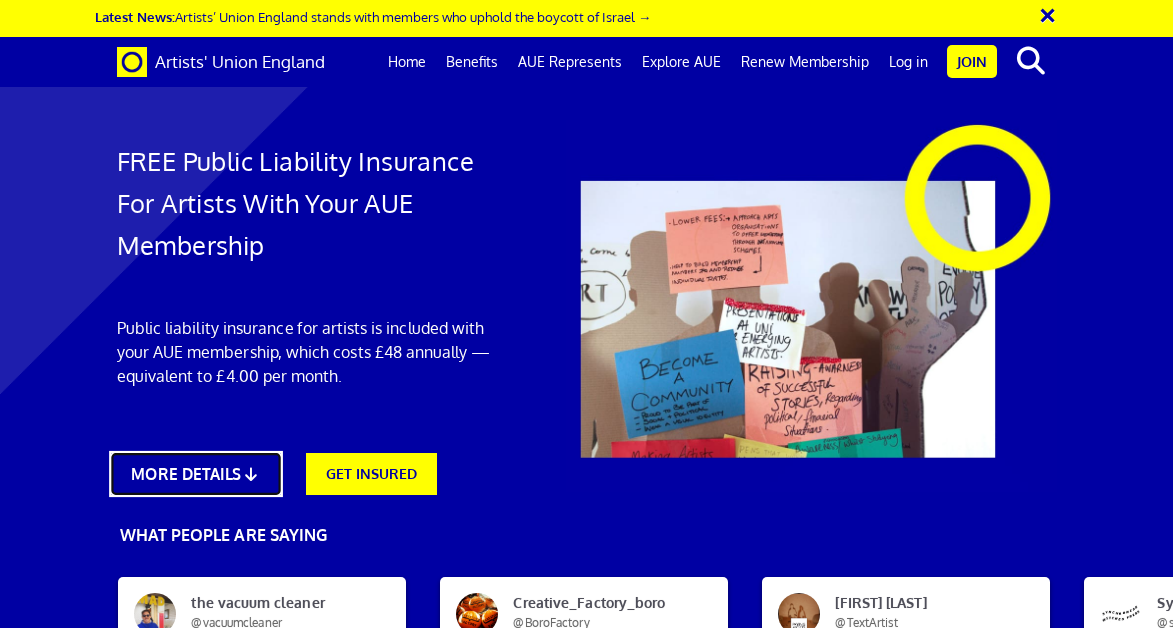 click on "MORE DETAILS" at bounding box center [195, 474] 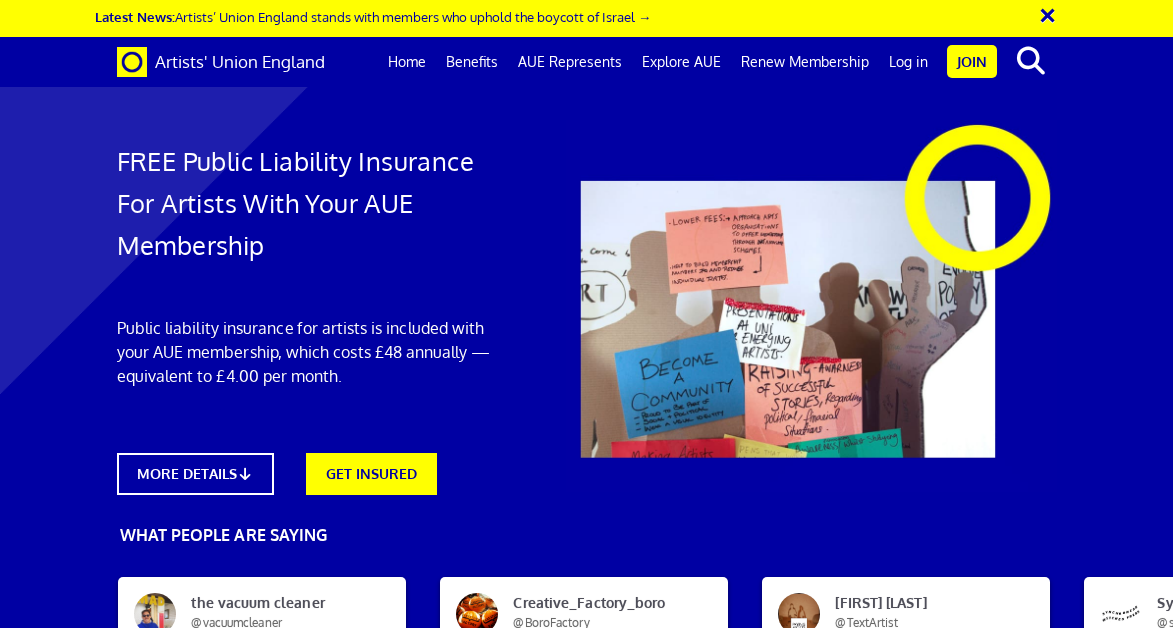 scroll, scrollTop: 387, scrollLeft: 0, axis: vertical 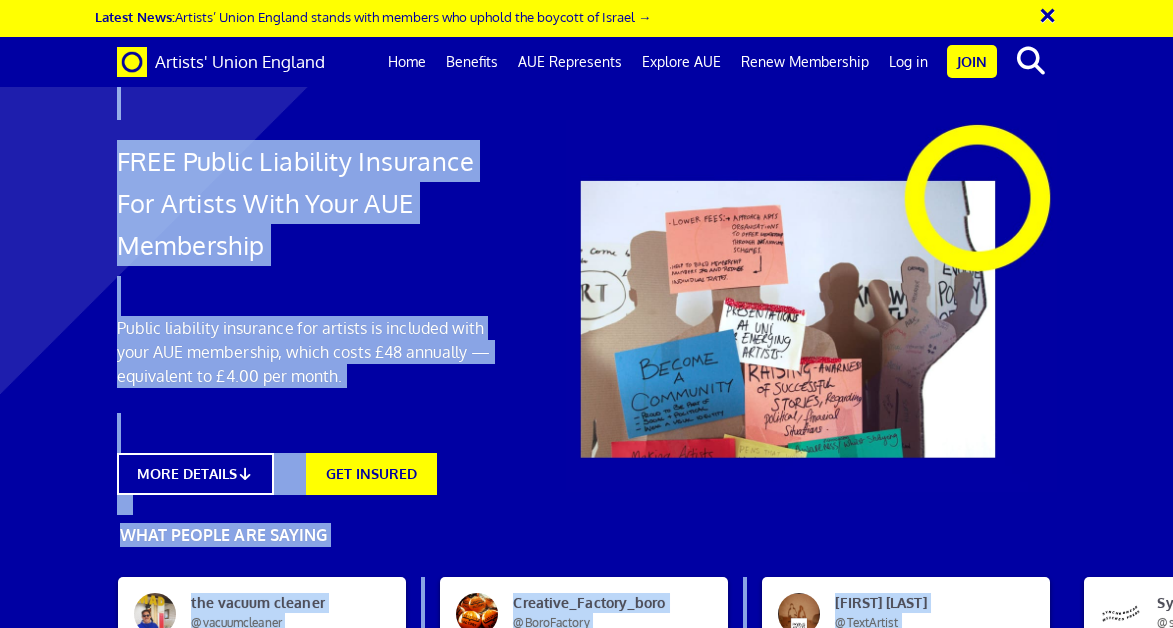 drag, startPoint x: 869, startPoint y: 406, endPoint x: 789, endPoint y: 490, distance: 116 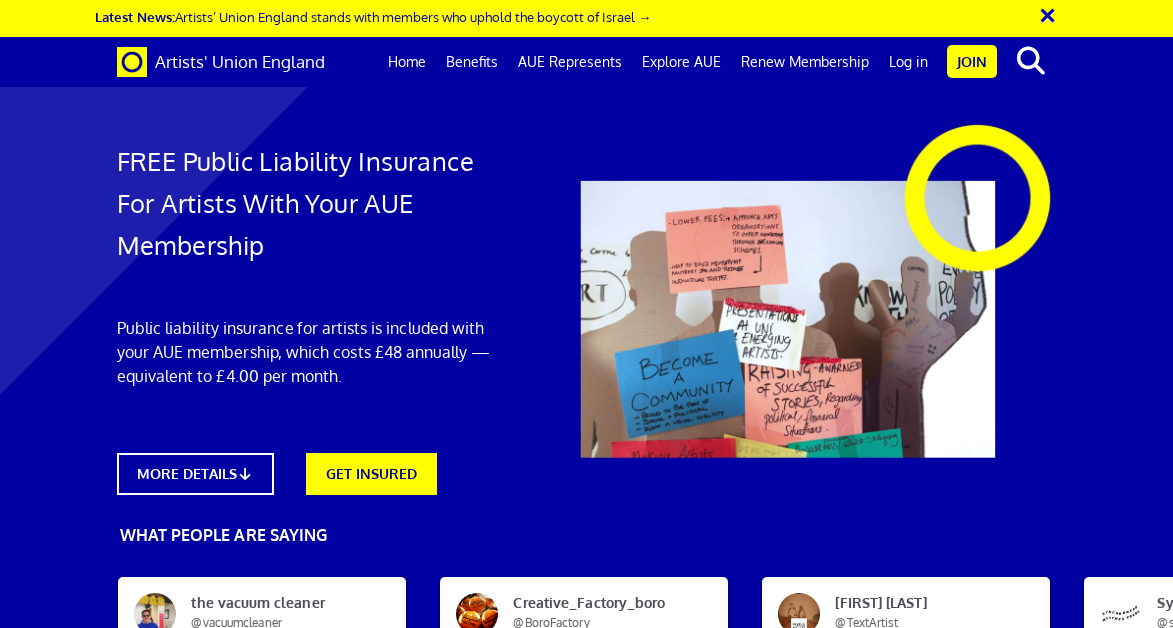 scroll, scrollTop: 23, scrollLeft: 0, axis: vertical 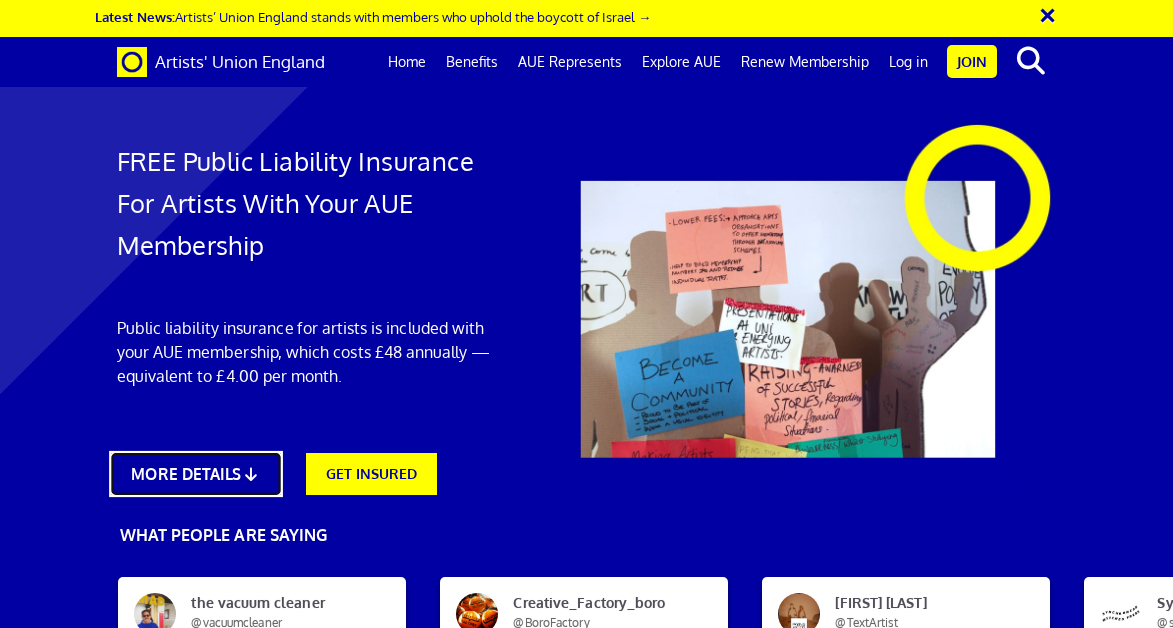 click on "MORE DETAILS" at bounding box center [195, 474] 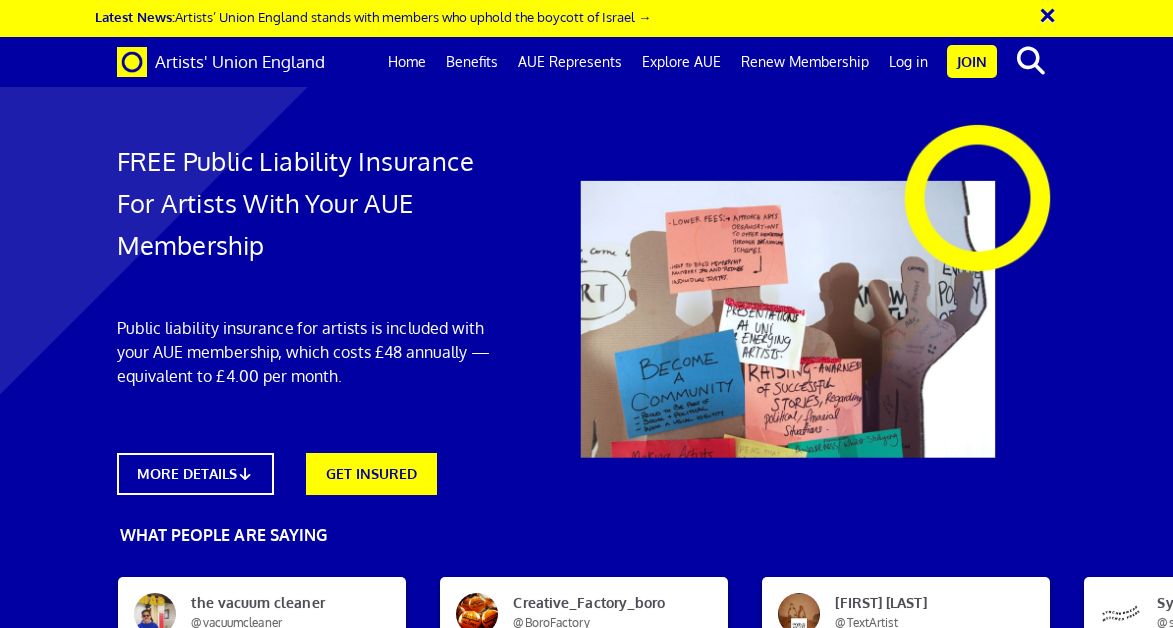 scroll, scrollTop: 0, scrollLeft: 0, axis: both 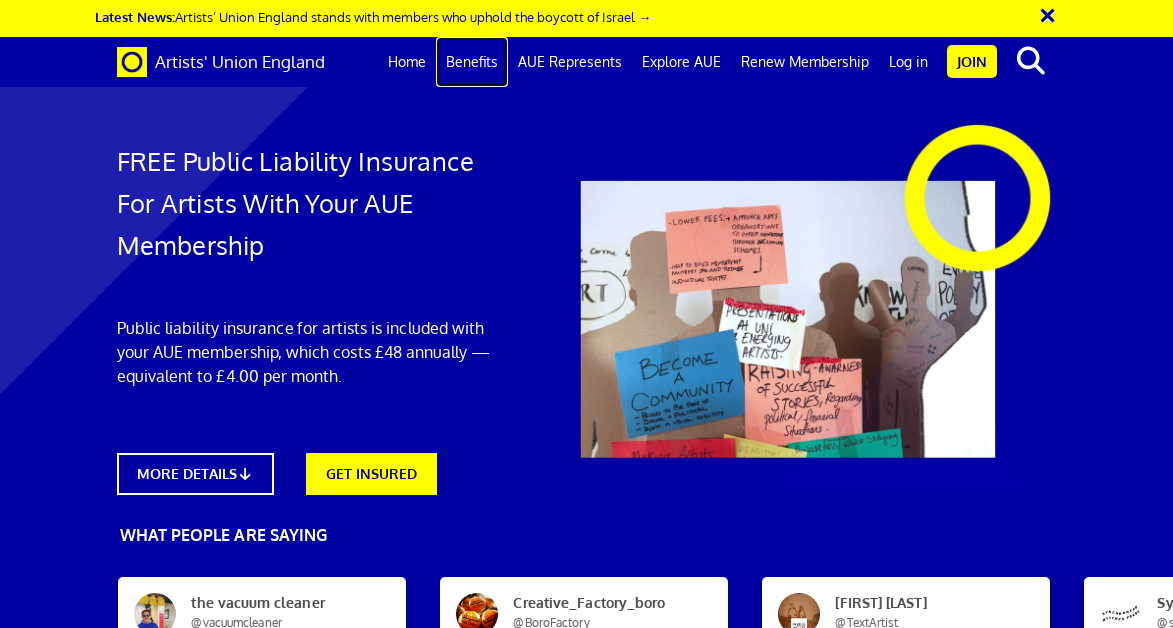 click on "Benefits" at bounding box center (472, 62) 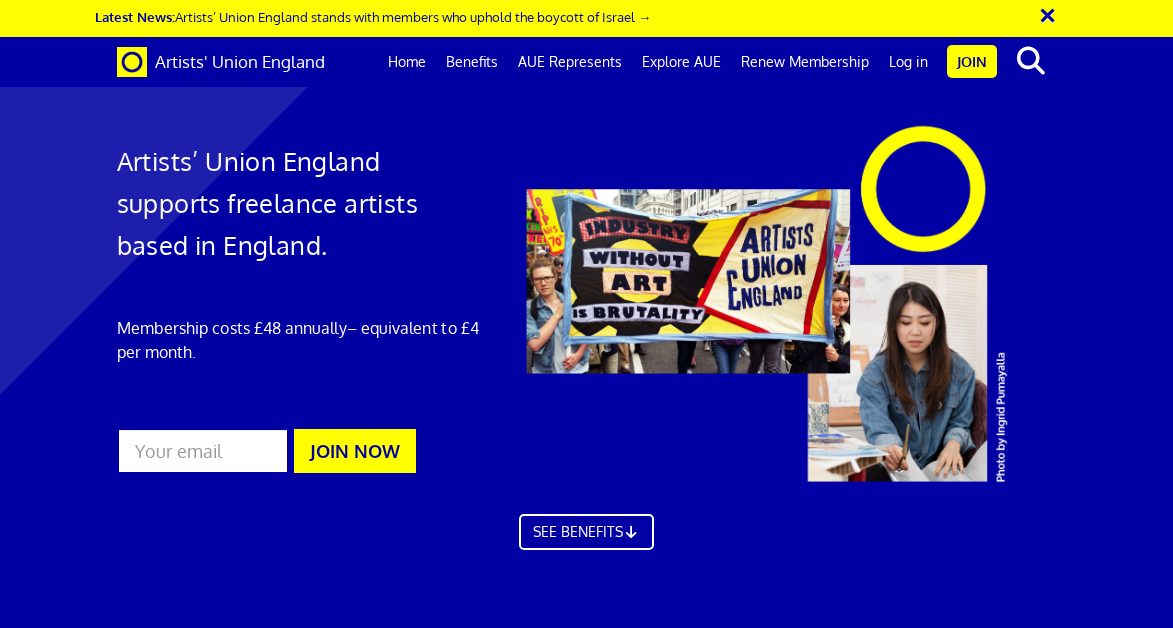 scroll, scrollTop: 989, scrollLeft: 0, axis: vertical 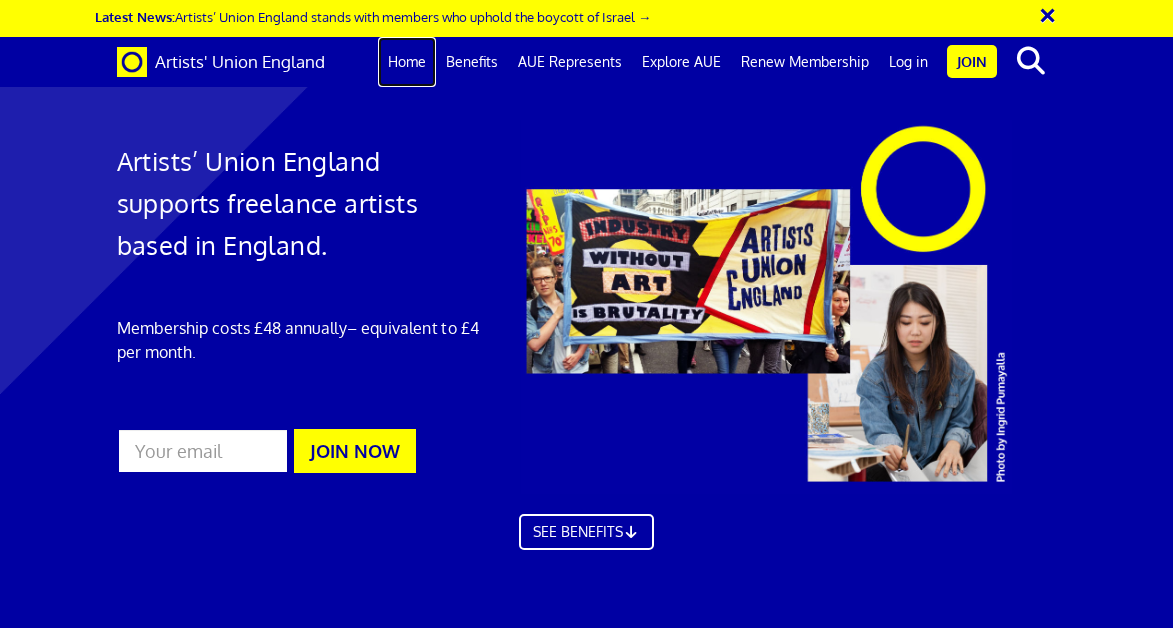 click on "Home" at bounding box center (407, 62) 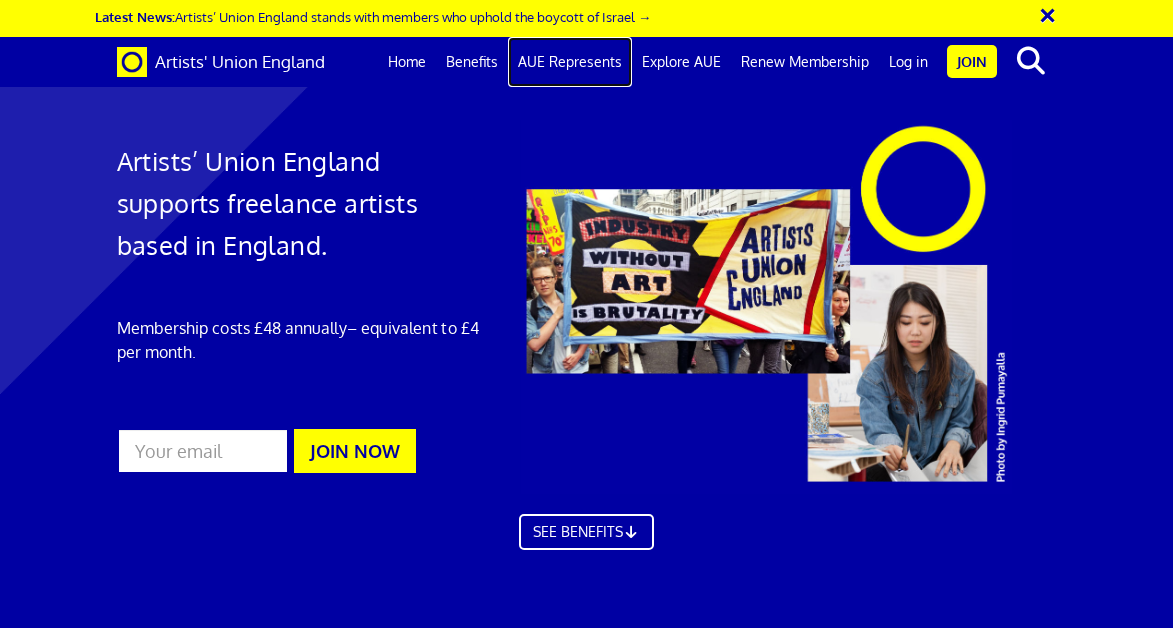 click on "AUE Represents" at bounding box center (570, 62) 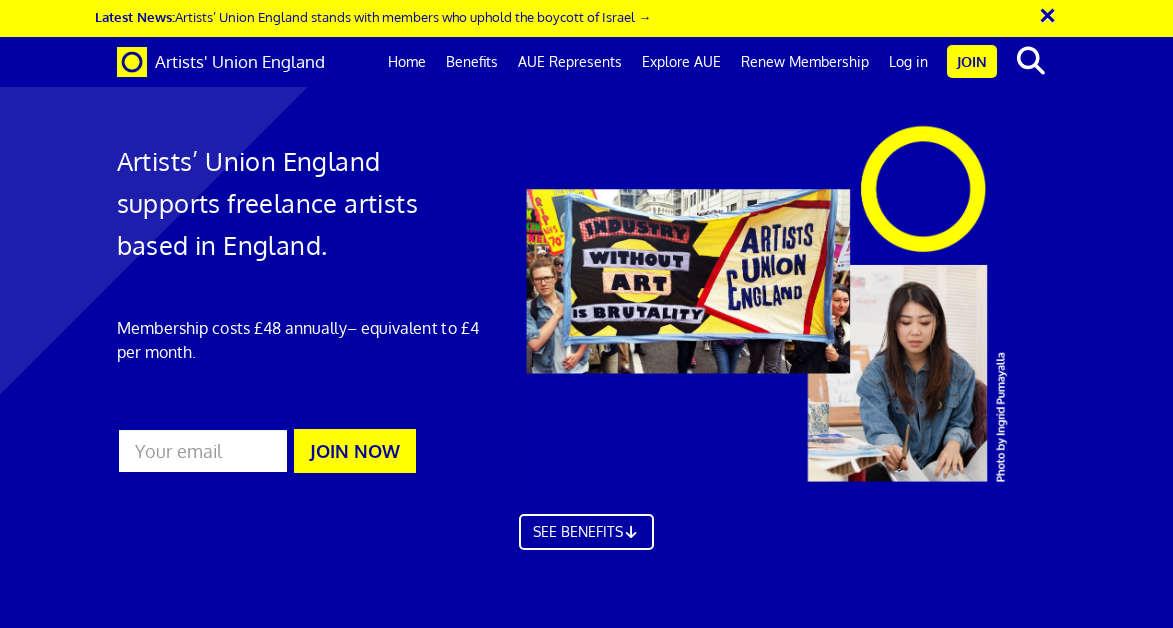 scroll, scrollTop: 1695, scrollLeft: 0, axis: vertical 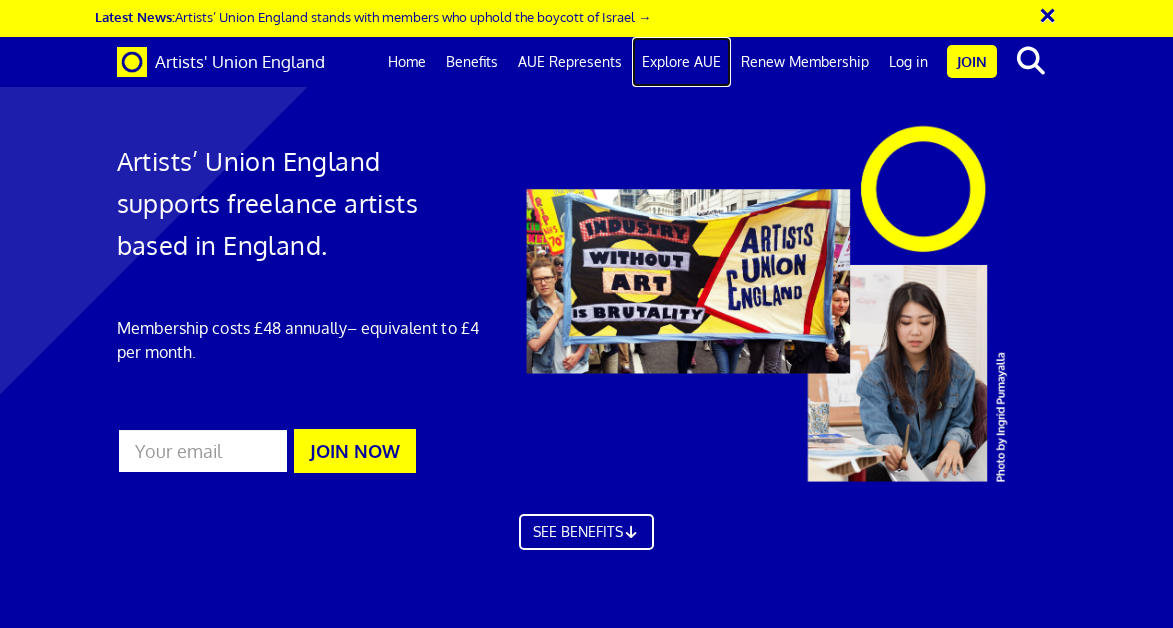 click on "Explore AUE" at bounding box center (681, 62) 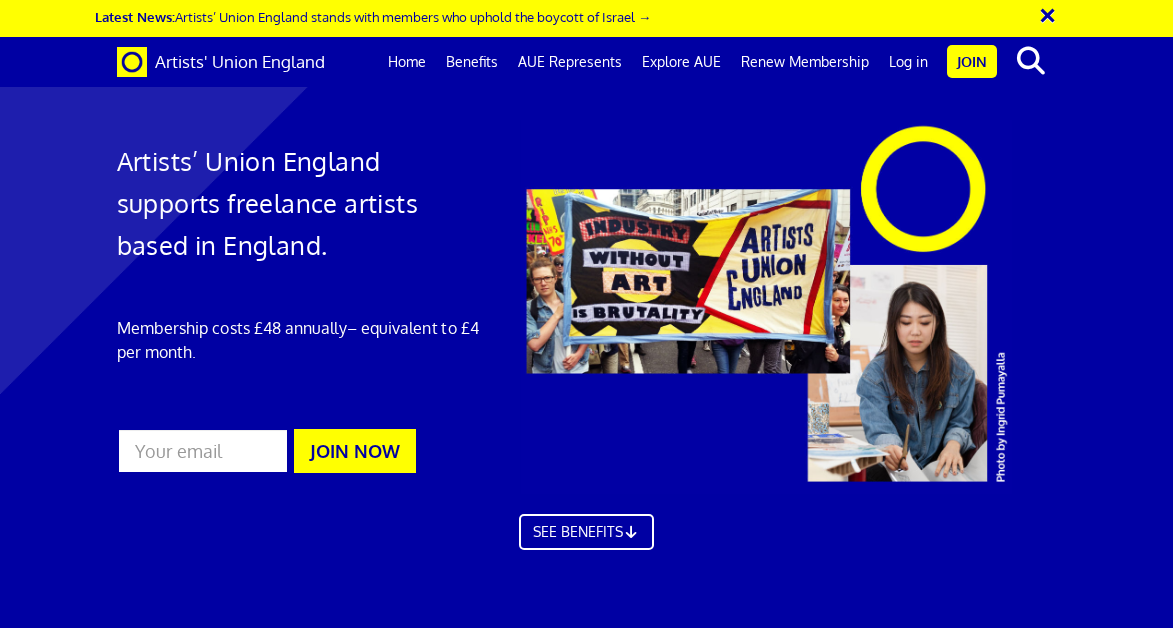 scroll, scrollTop: 2320, scrollLeft: 0, axis: vertical 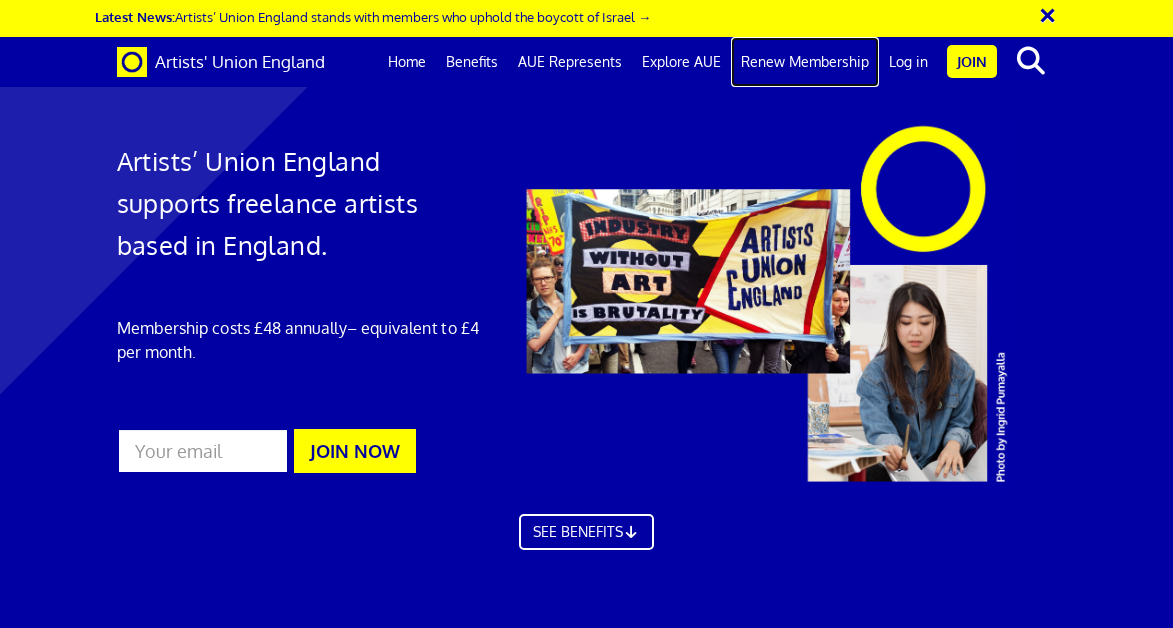 click on "Renew Membership" at bounding box center (805, 62) 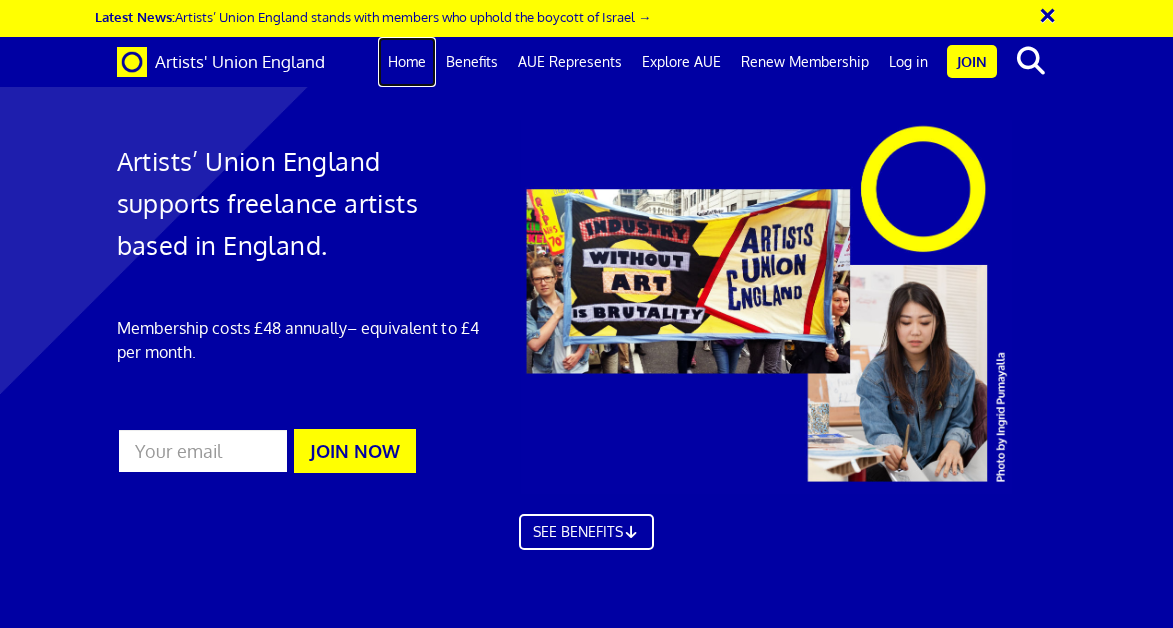click on "Home" at bounding box center [407, 62] 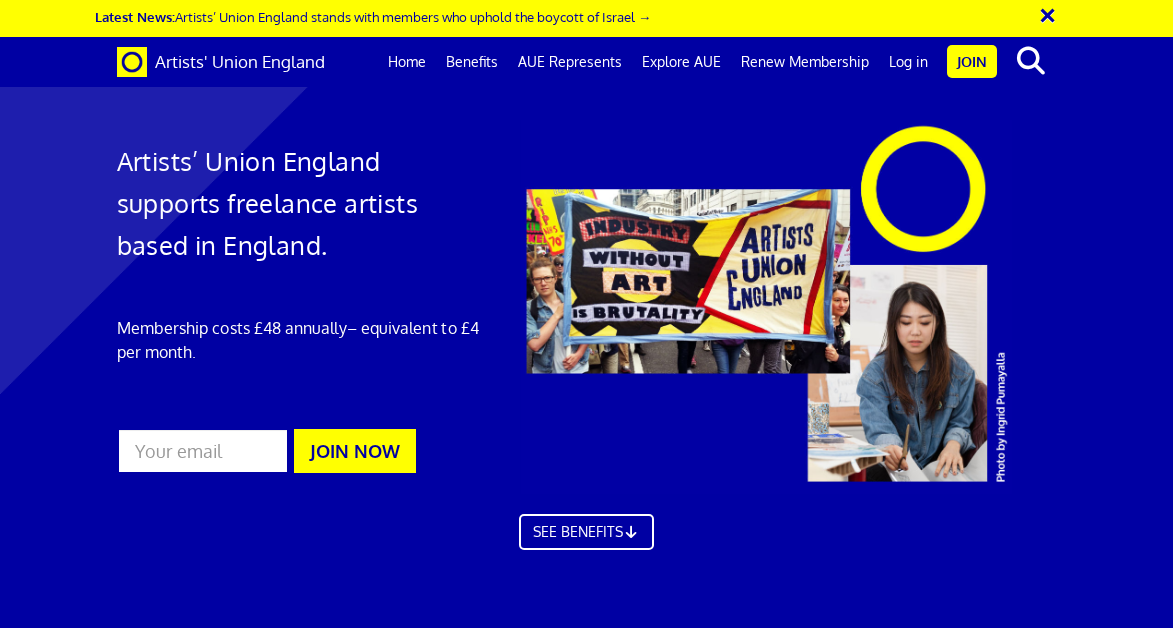 scroll, scrollTop: 0, scrollLeft: 0, axis: both 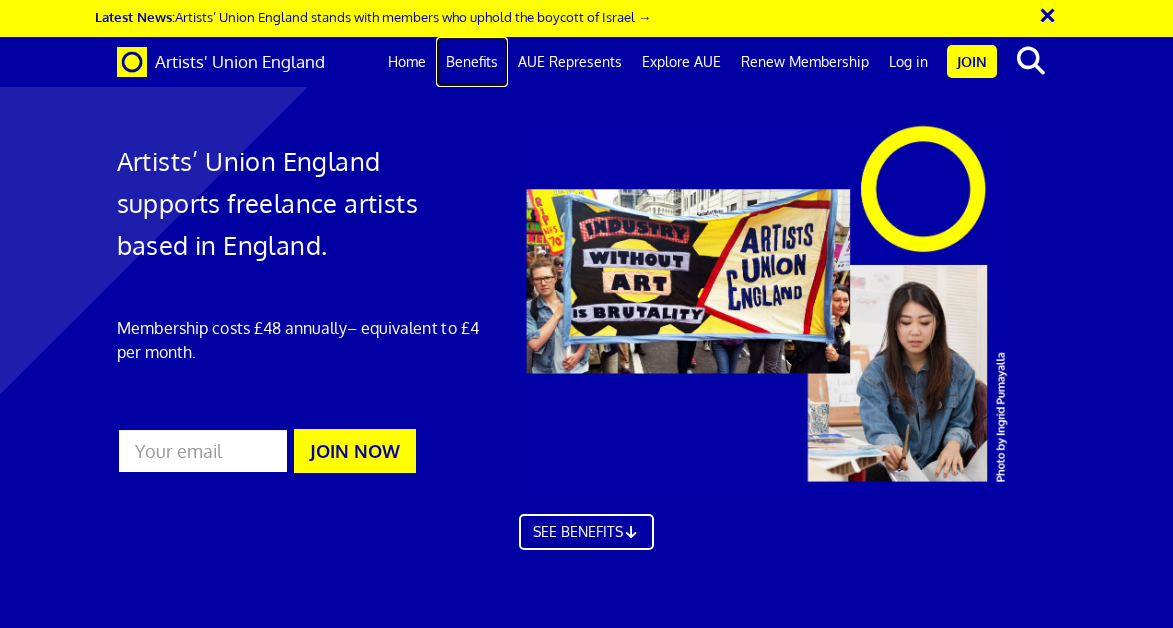 click on "Benefits" at bounding box center [472, 62] 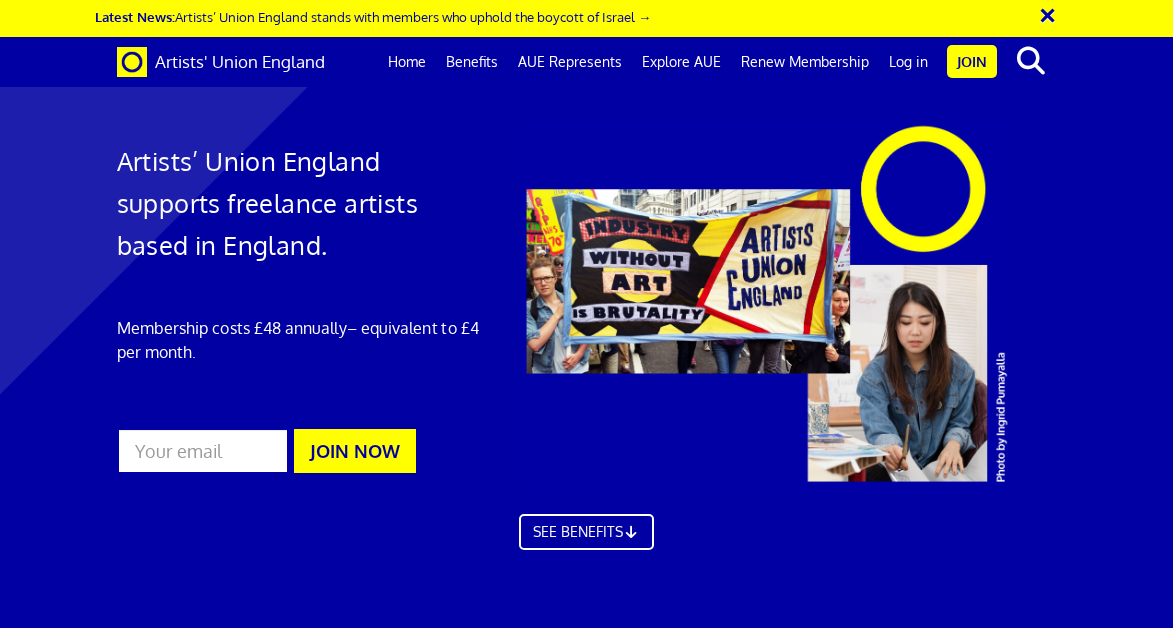 scroll, scrollTop: 989, scrollLeft: 0, axis: vertical 